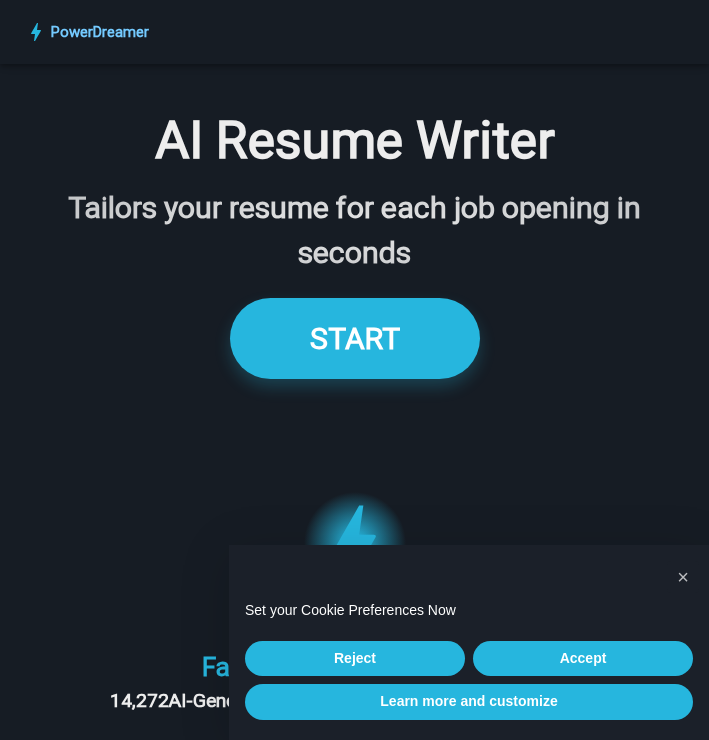scroll, scrollTop: 0, scrollLeft: 0, axis: both 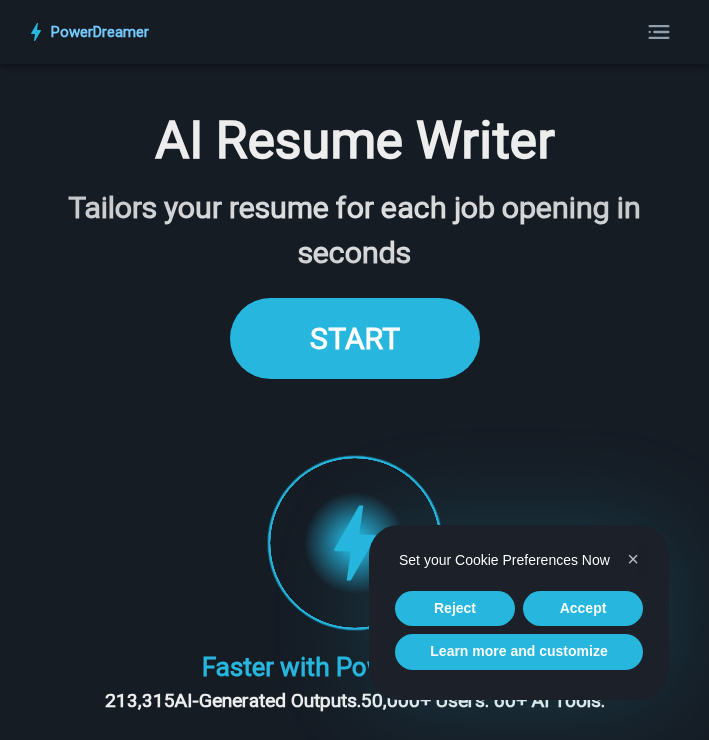 click on "START" at bounding box center [355, 338] 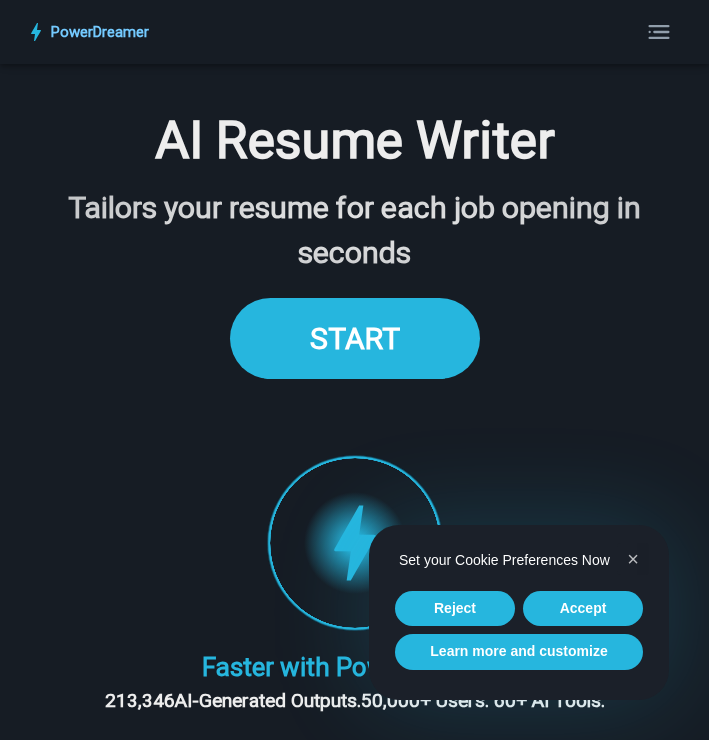 scroll, scrollTop: 3074, scrollLeft: 0, axis: vertical 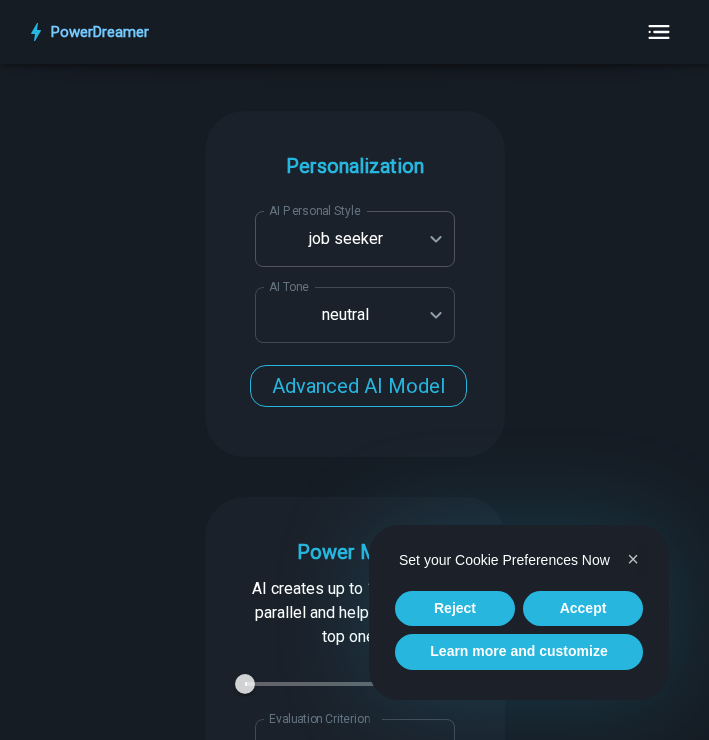 click on "PowerDreamer AI Resume Writer Tailors your resume for each job opening in seconds START Faster with PowerDreamer 213,352  AI-Generated Outputs.  50,000+ Users. 60+ AI Tools. PowerDreamer saved me a ton of stress and even more time. Highly recommend. [PERSON_NAME] is a writer and producer with experience at Morning Rush, [US_STATE] PBS, Metro Weekly and The [US_STATE] Times I received a job offer [DATE] that your awesome website helped me get. Thank you! I will be singing your praises. [PERSON_NAME] signed up to PowerDreamer [DATE] and received his job offer [DATE] Absolutely love this program!! I'm usually hesitant to pay for anything without being able to try it for free first. However, I was desperate to get resume writing help and this program far exceeded my expectations! I have been telling anyone I know looking for a job to try it. [PERSON_NAME] [PERSON_NAME], Product Manager in E-Commerce [PERSON_NAME] [PERSON_NAME] Made the job hunting process so easy! [PERSON_NAME], Software Engineer [PERSON_NAME]" at bounding box center [354, 4174] 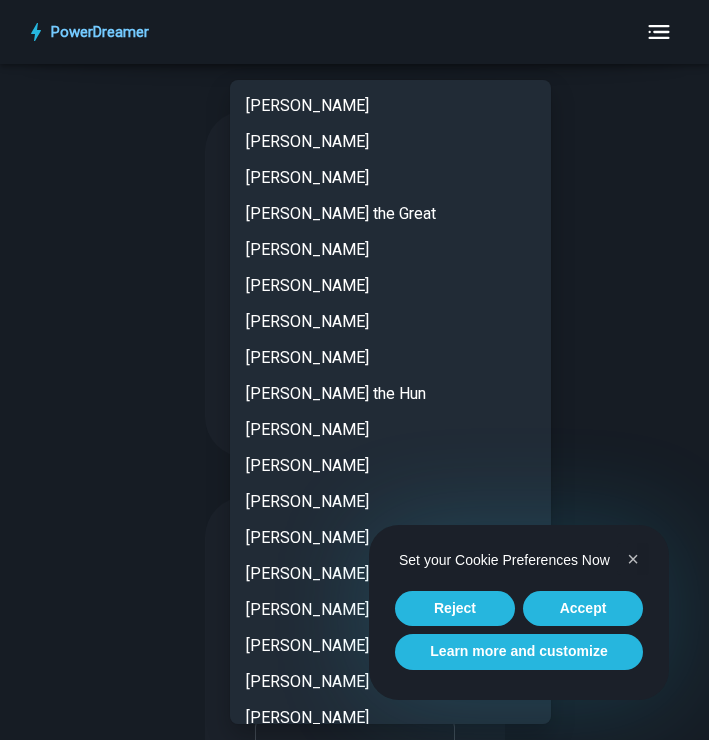 scroll, scrollTop: 4349, scrollLeft: 0, axis: vertical 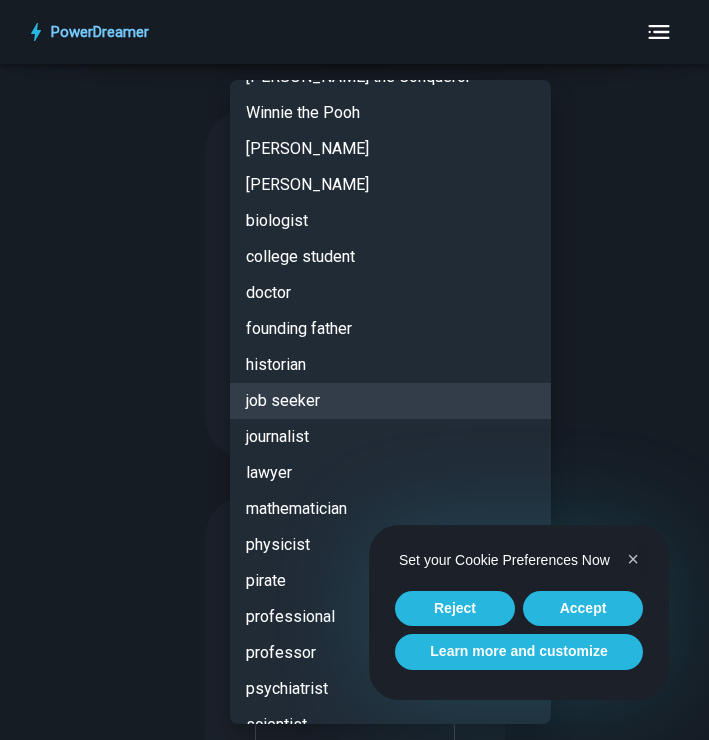 click at bounding box center [354, 370] 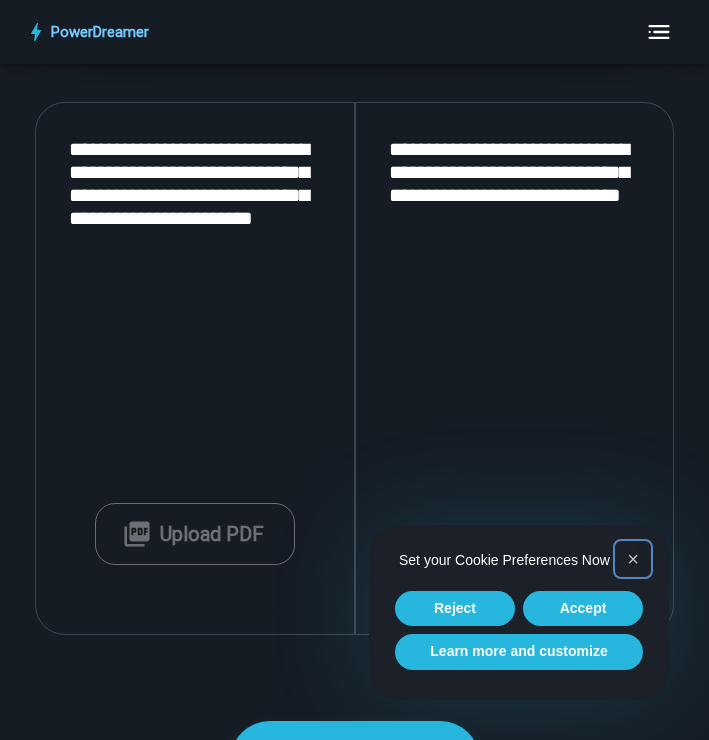 scroll, scrollTop: 3829, scrollLeft: 0, axis: vertical 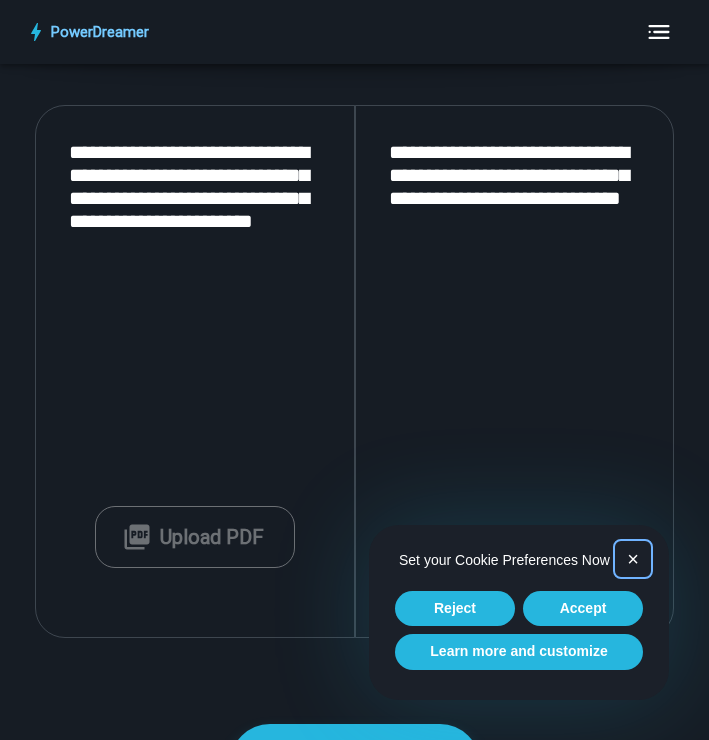 click on "×" at bounding box center (633, 559) 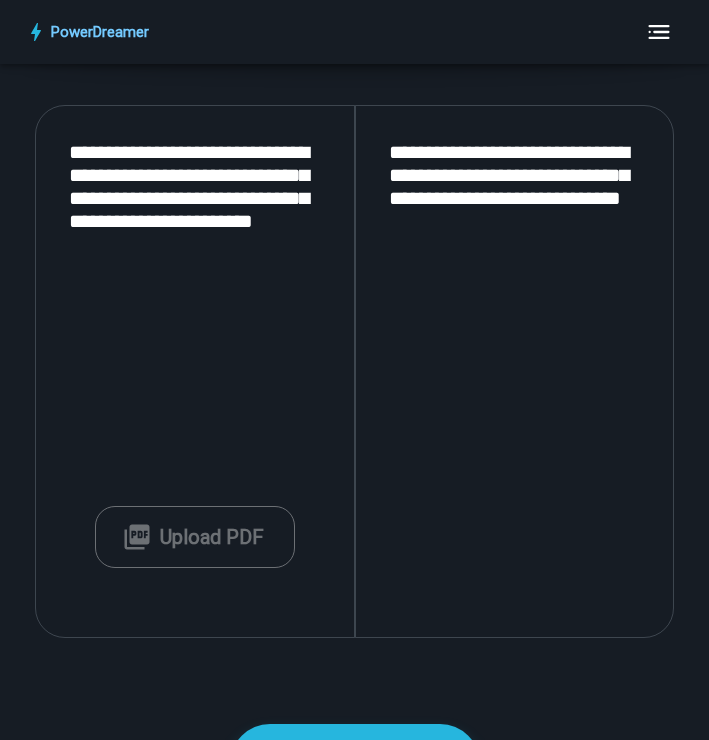 click on "**********" at bounding box center [514, 371] 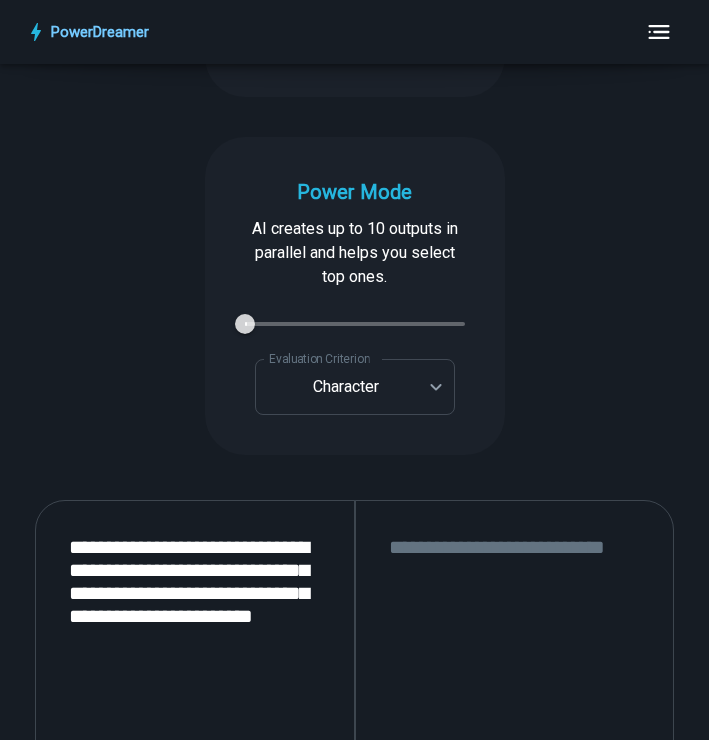 scroll, scrollTop: 3646, scrollLeft: 0, axis: vertical 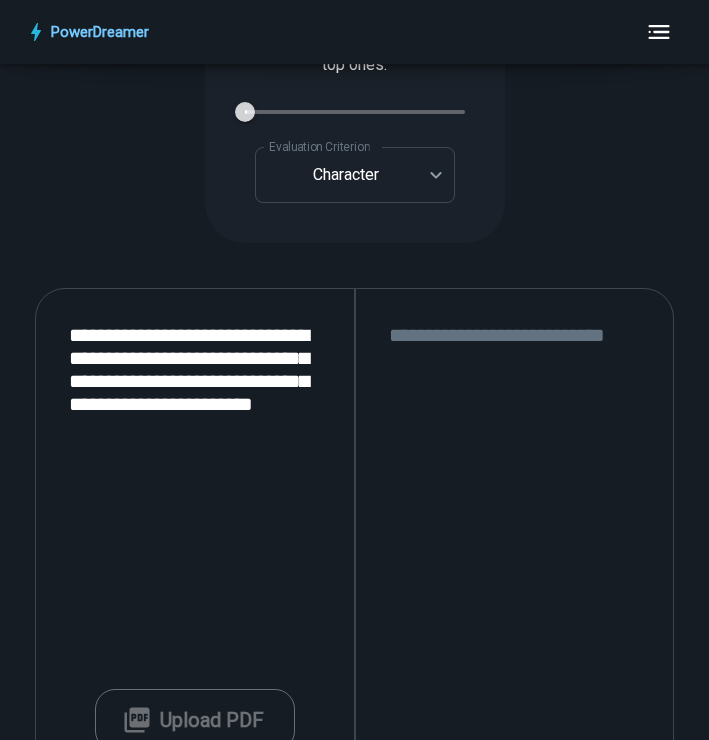 paste on "**********" 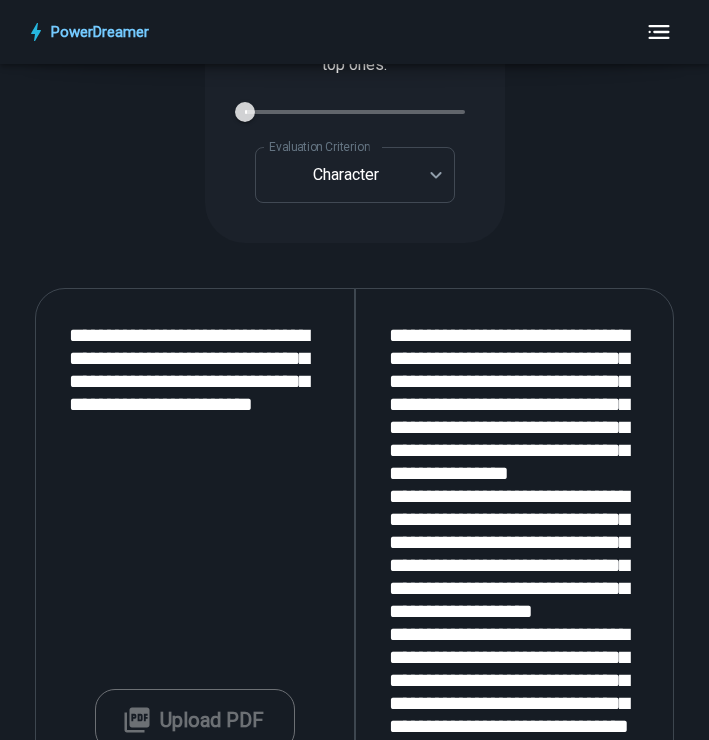 scroll, scrollTop: 4048, scrollLeft: 0, axis: vertical 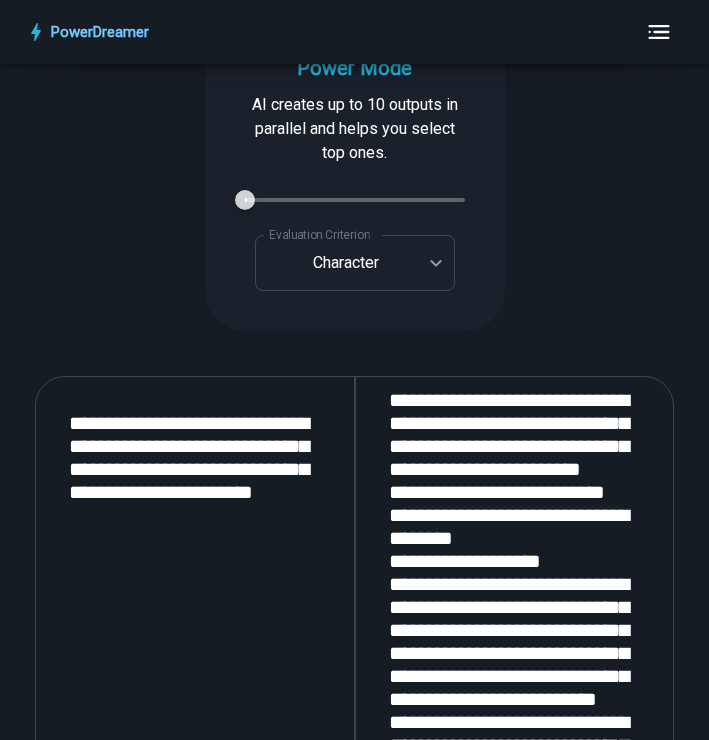 type on "**********" 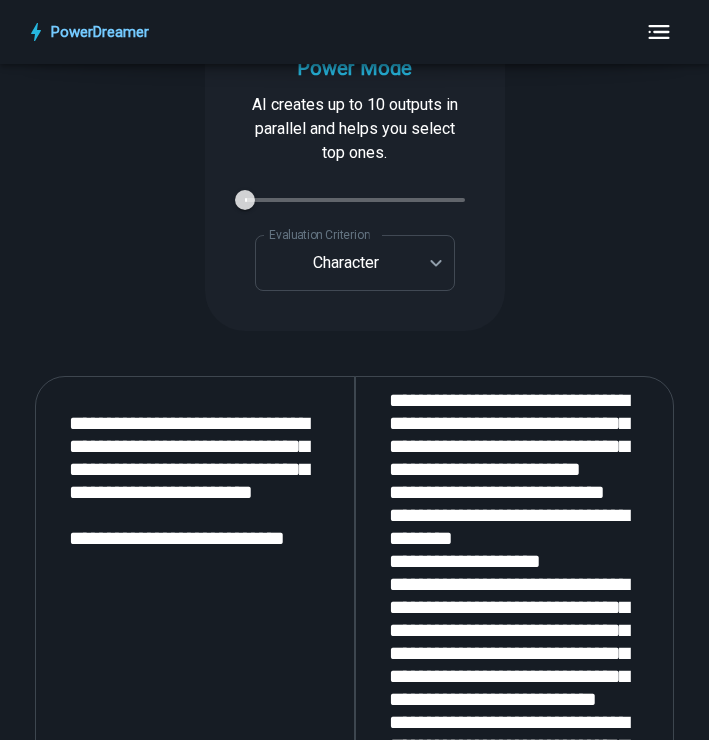 click on "**********" at bounding box center [194, 642] 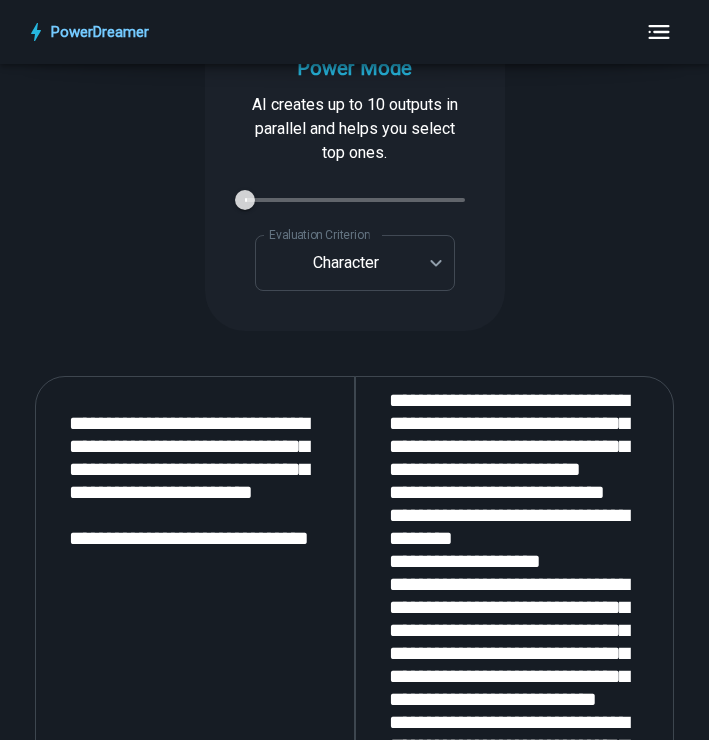 click on "**********" at bounding box center (194, 642) 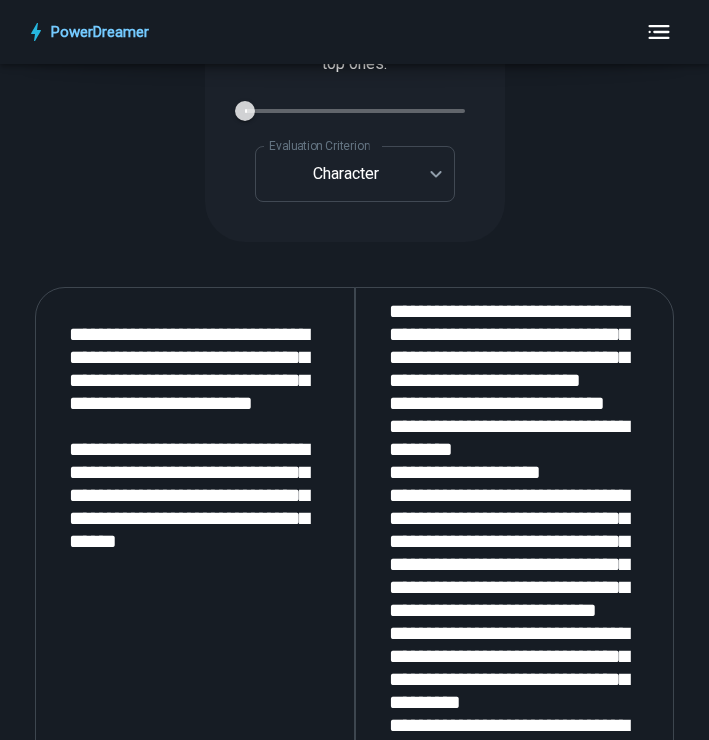 scroll, scrollTop: 3973, scrollLeft: 0, axis: vertical 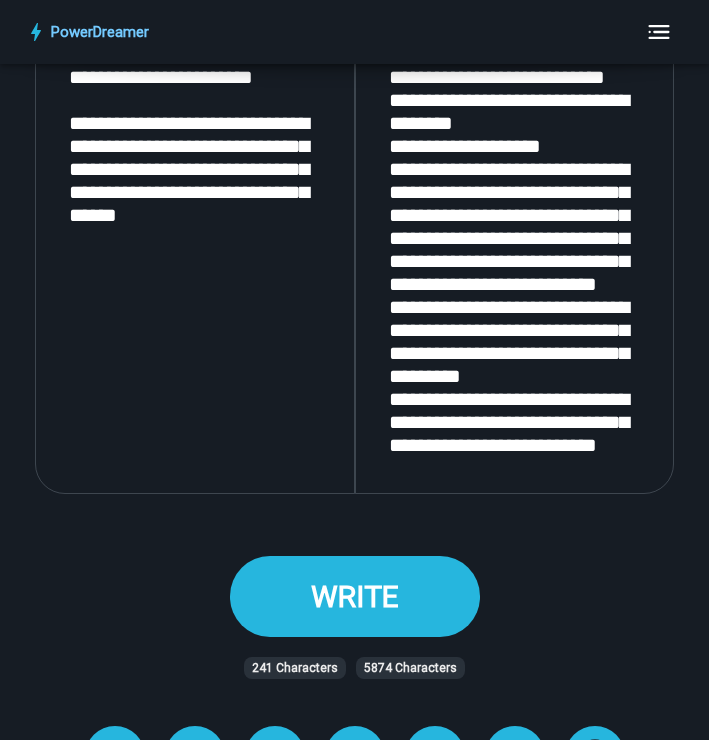 type on "**********" 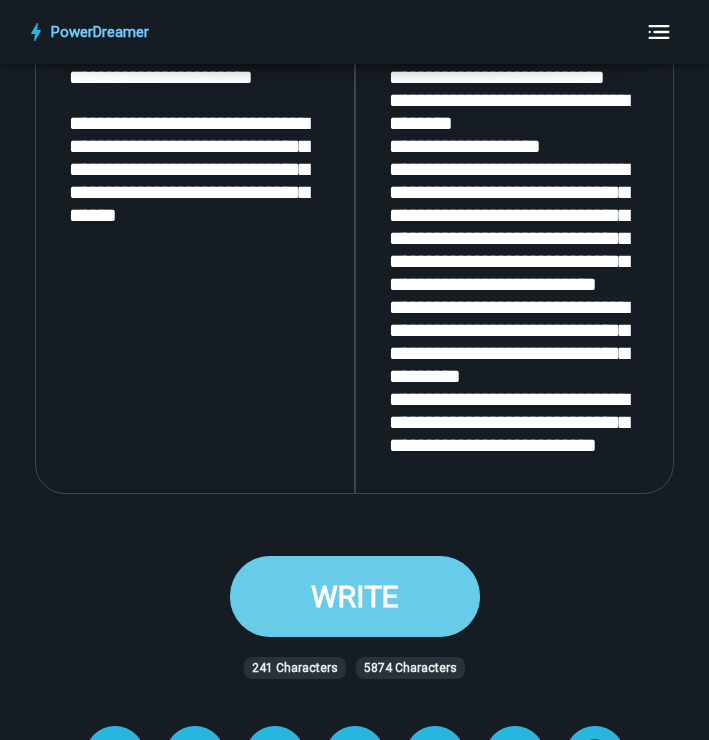 click on "WRITE" at bounding box center [355, 596] 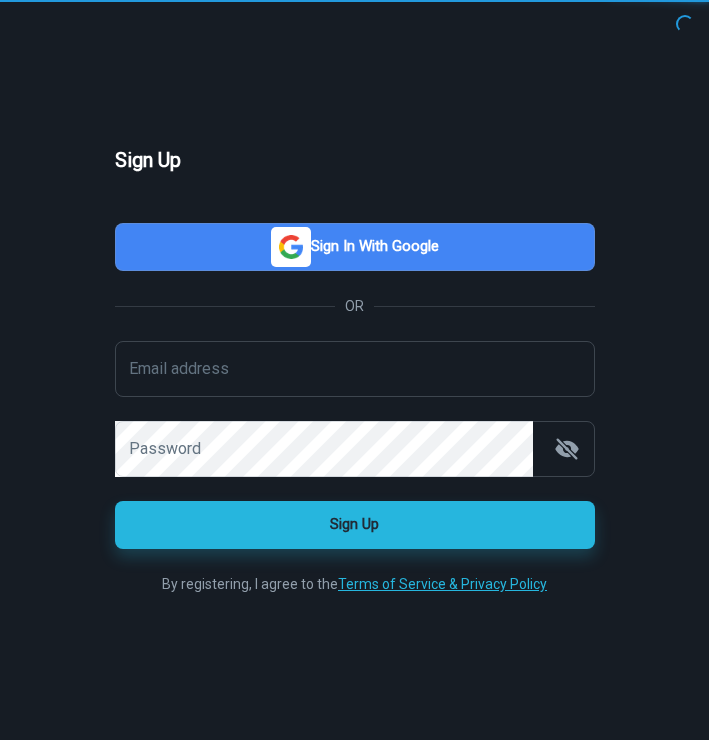 scroll, scrollTop: 0, scrollLeft: 0, axis: both 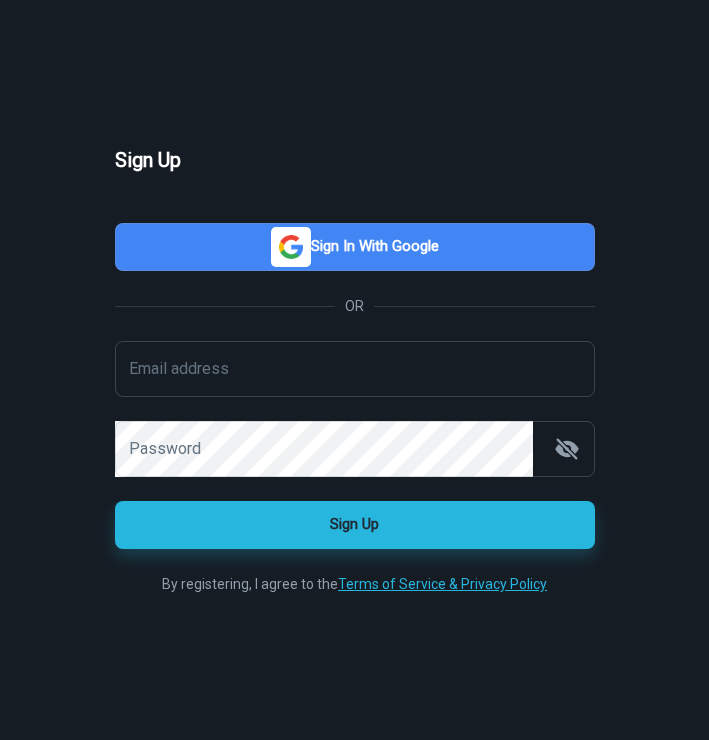 click on "Sign in with Google" at bounding box center [355, 247] 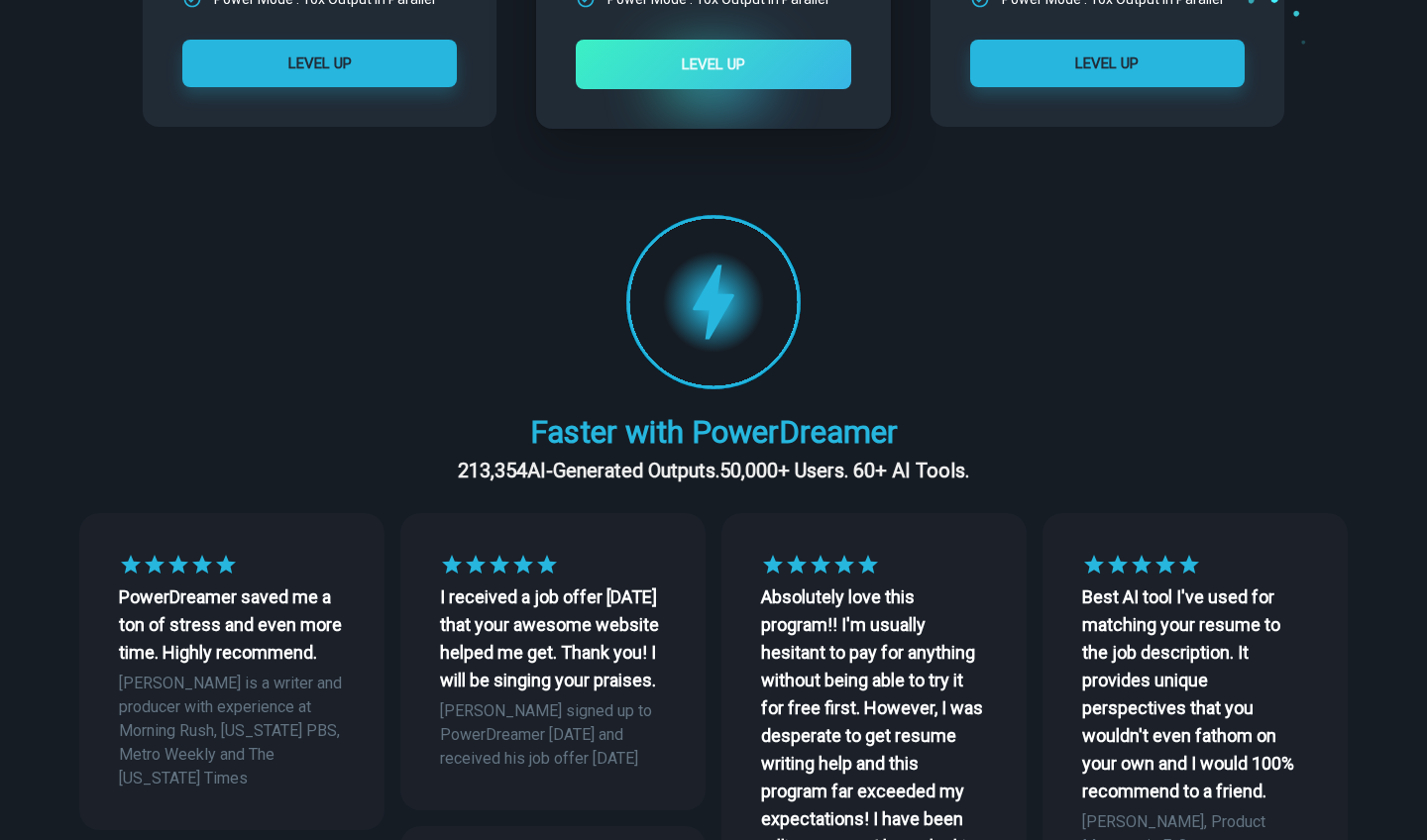 scroll, scrollTop: 693, scrollLeft: 0, axis: vertical 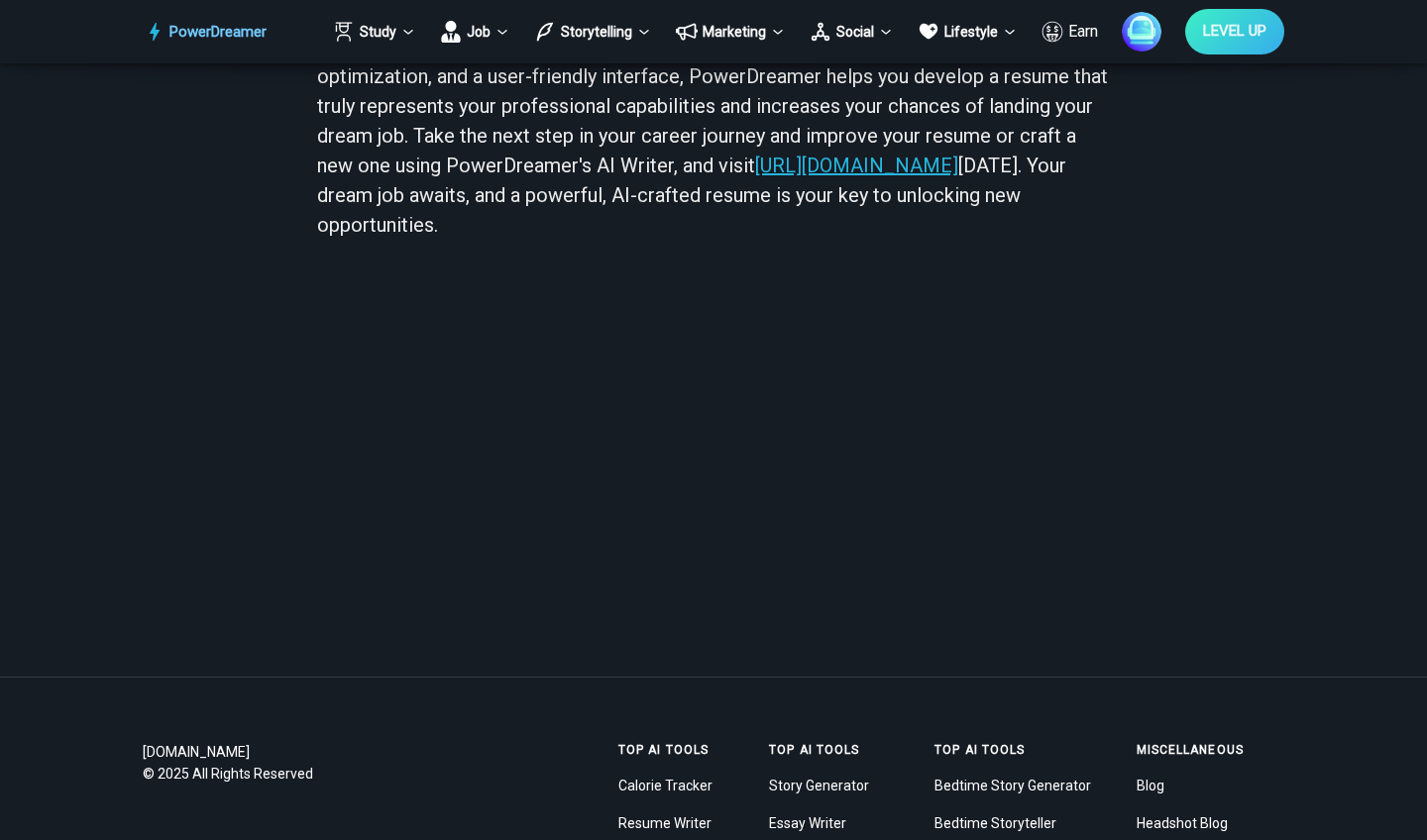 click on "https://powerdreamer.com/resume-writer" at bounding box center (856, 165) 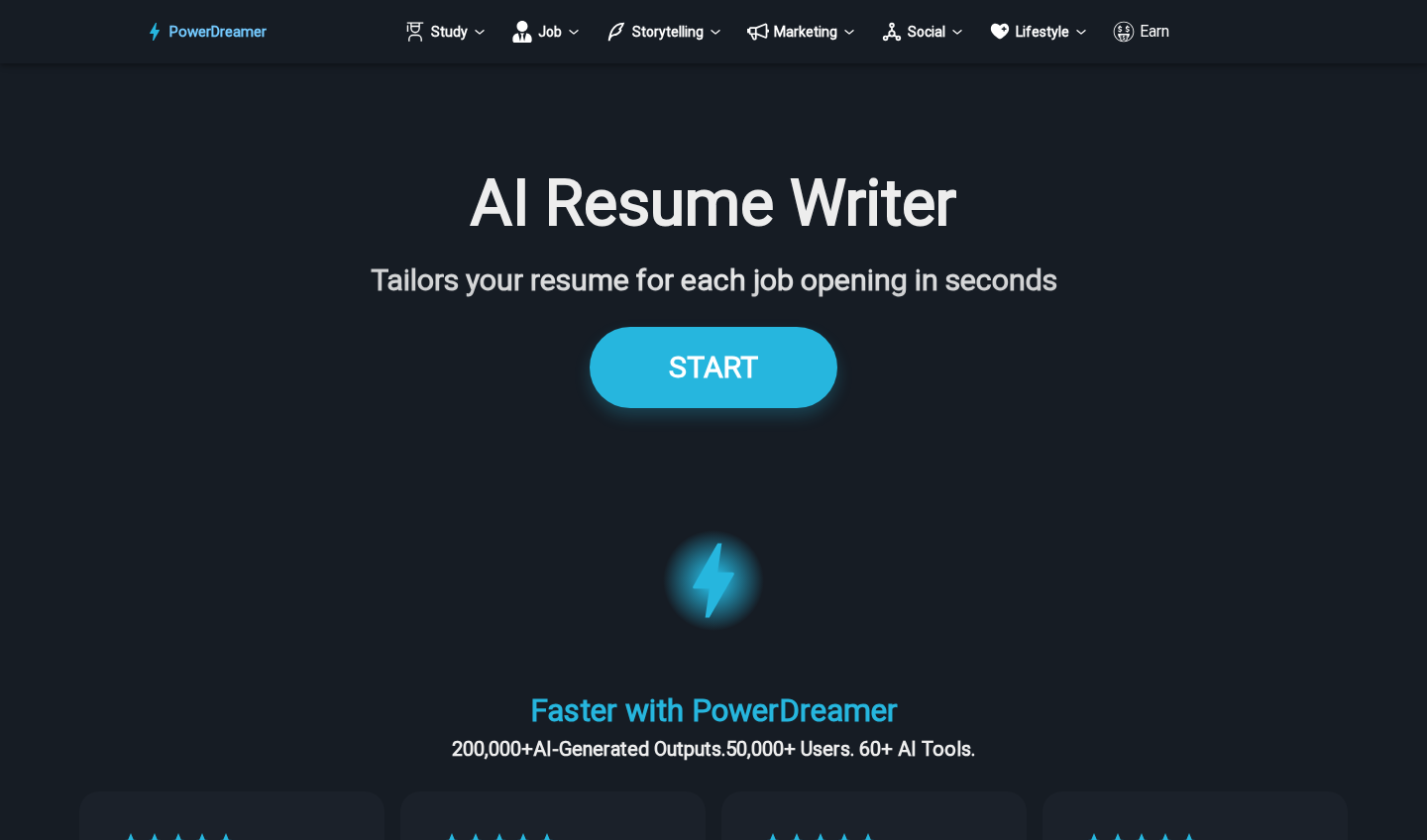 scroll, scrollTop: 0, scrollLeft: 0, axis: both 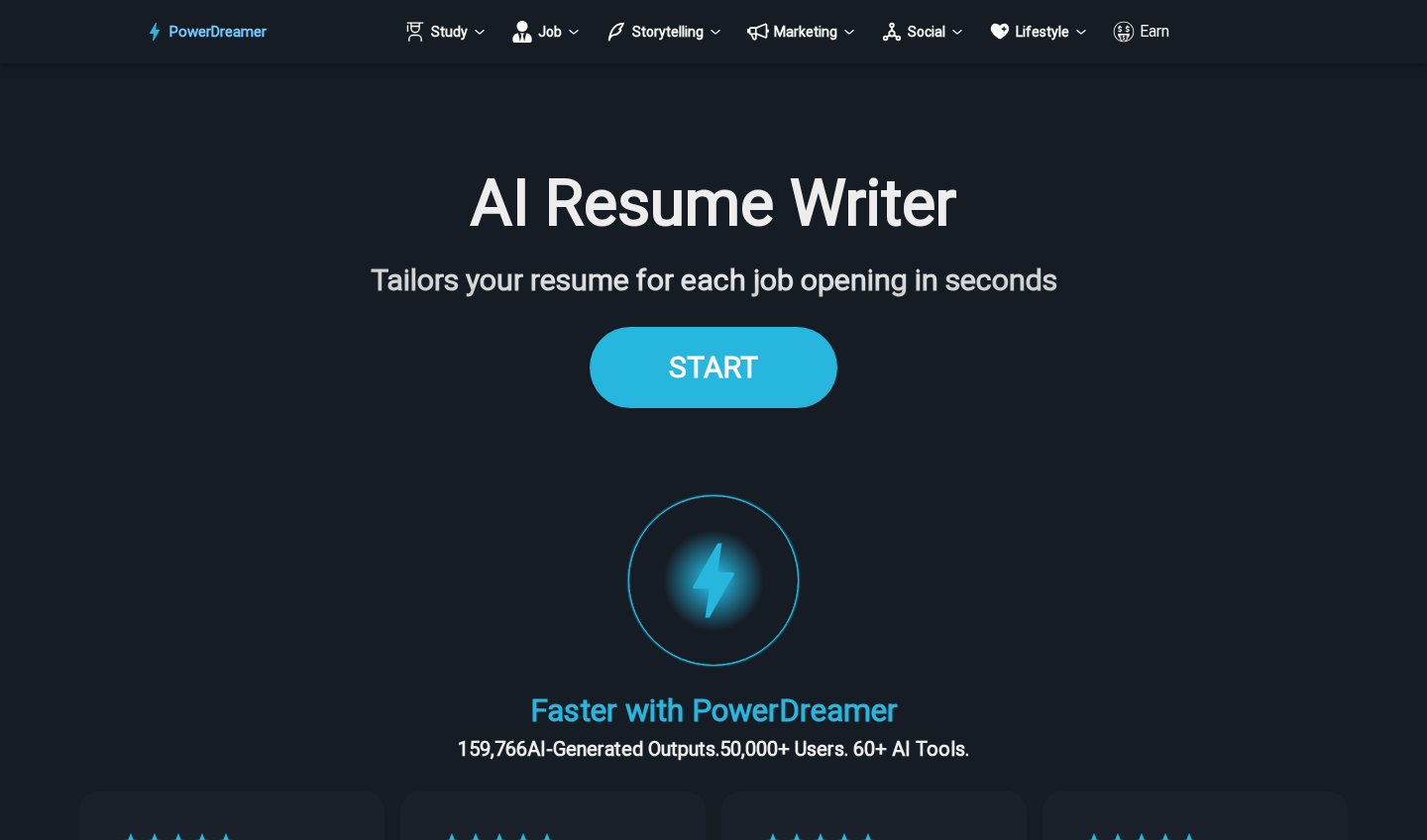 click on "START" at bounding box center [714, 367] 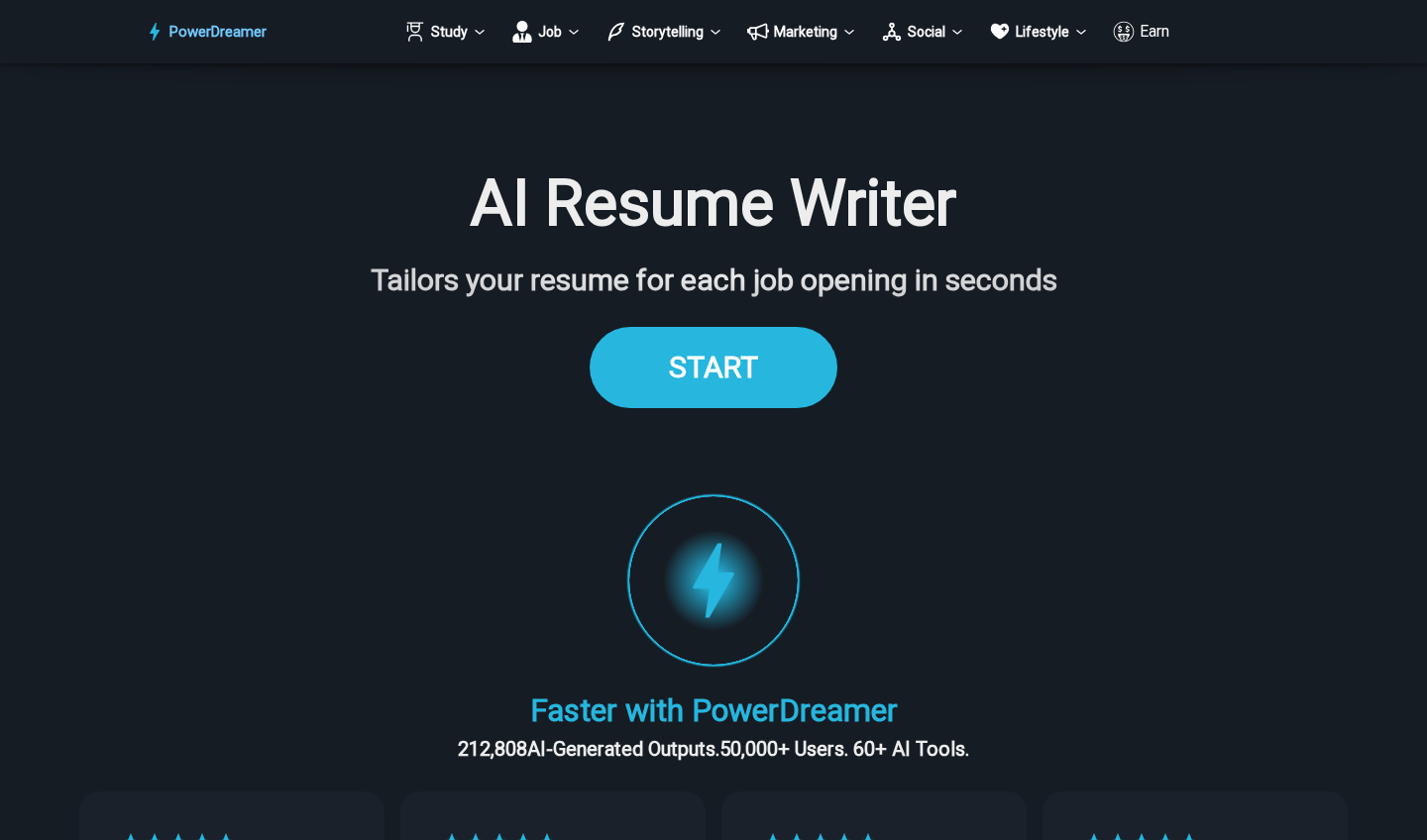 scroll, scrollTop: 2048, scrollLeft: 0, axis: vertical 